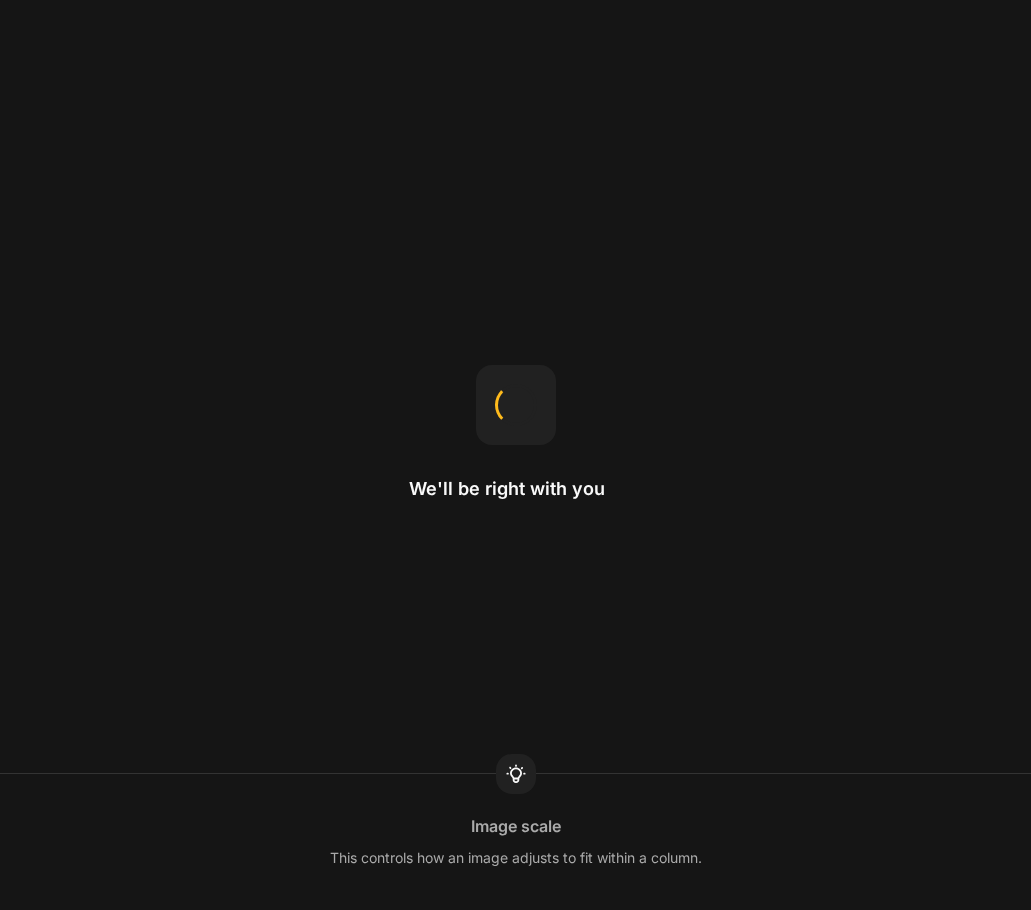 scroll, scrollTop: 0, scrollLeft: 0, axis: both 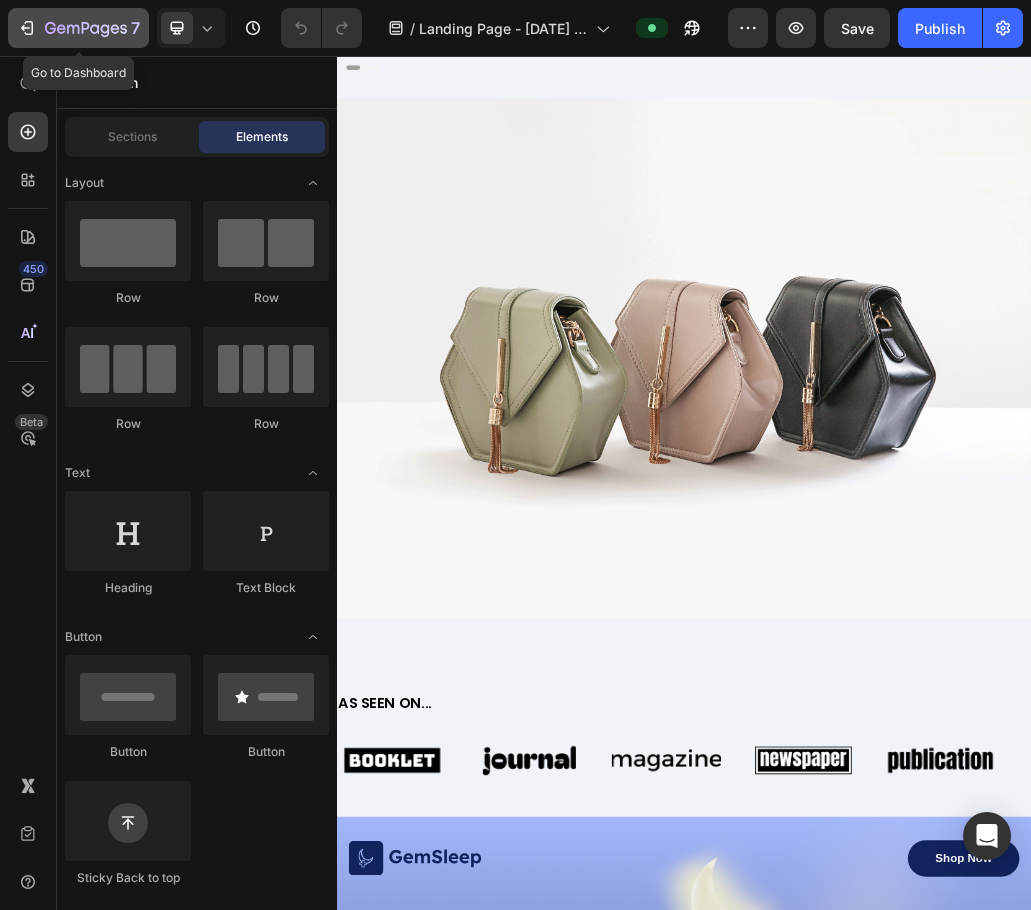 click on "7" 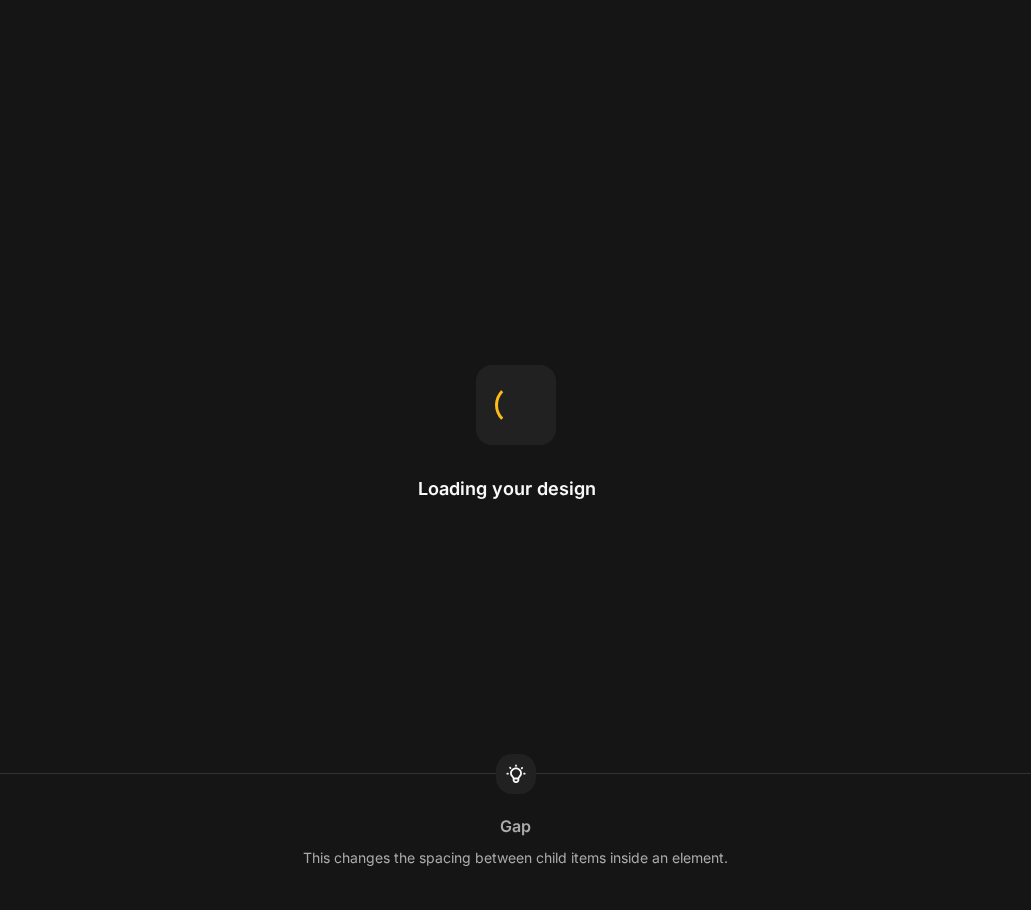 scroll, scrollTop: 0, scrollLeft: 0, axis: both 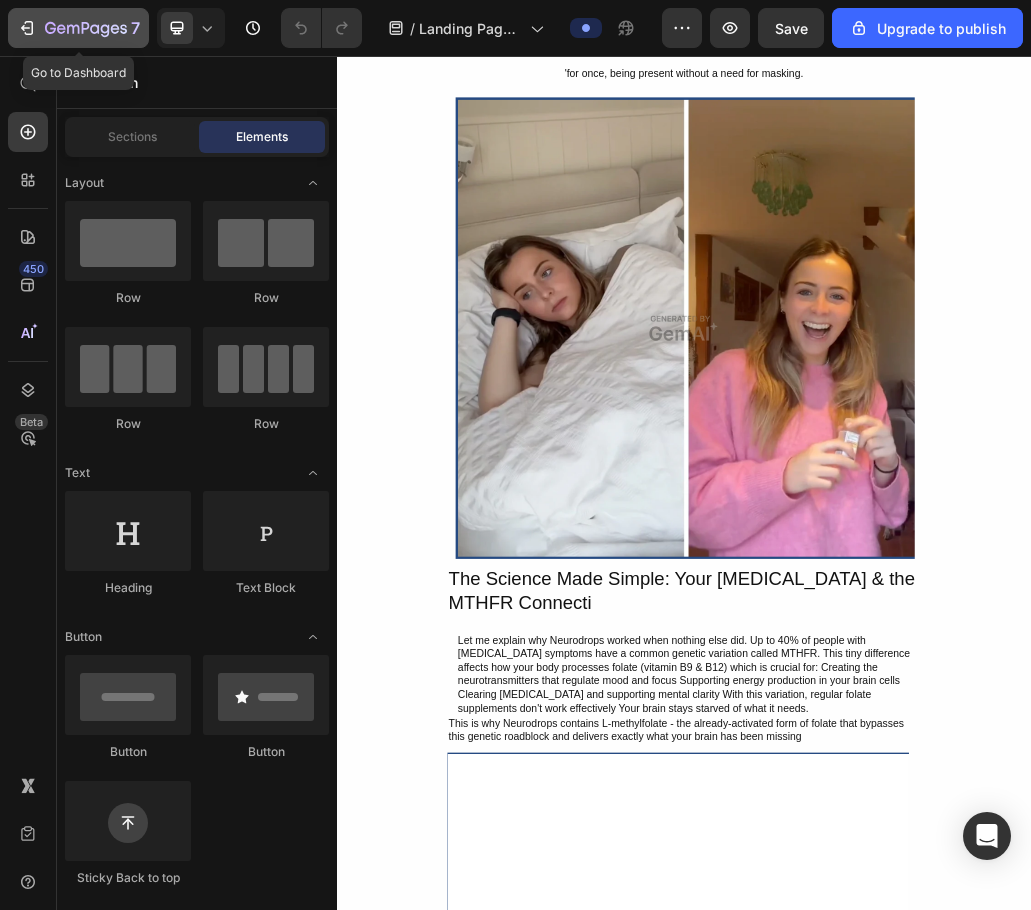click 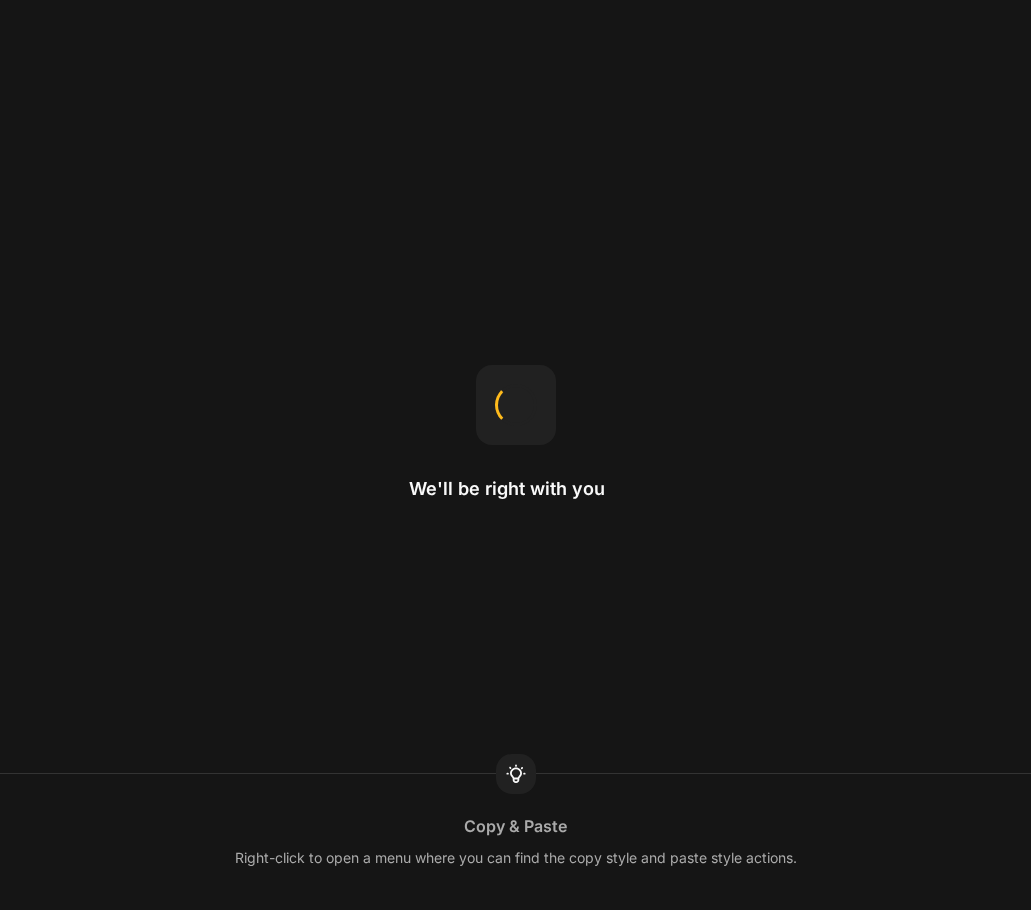 scroll, scrollTop: 0, scrollLeft: 0, axis: both 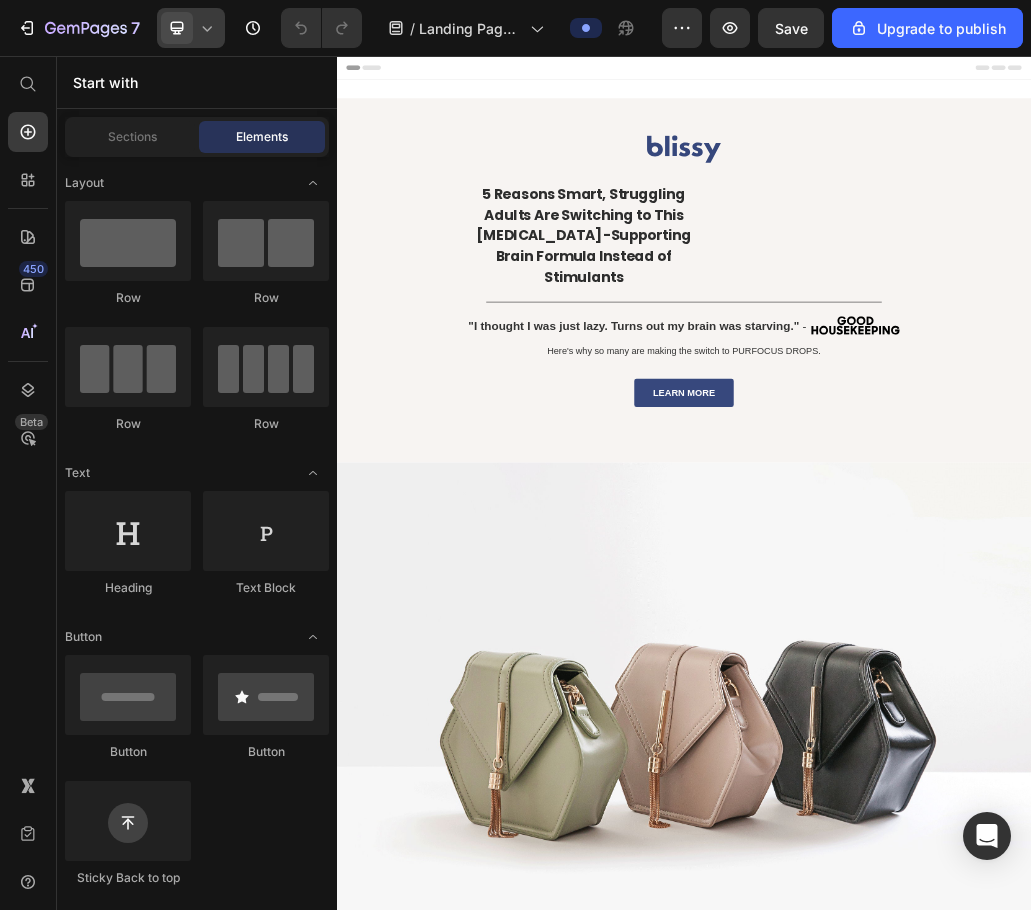 click 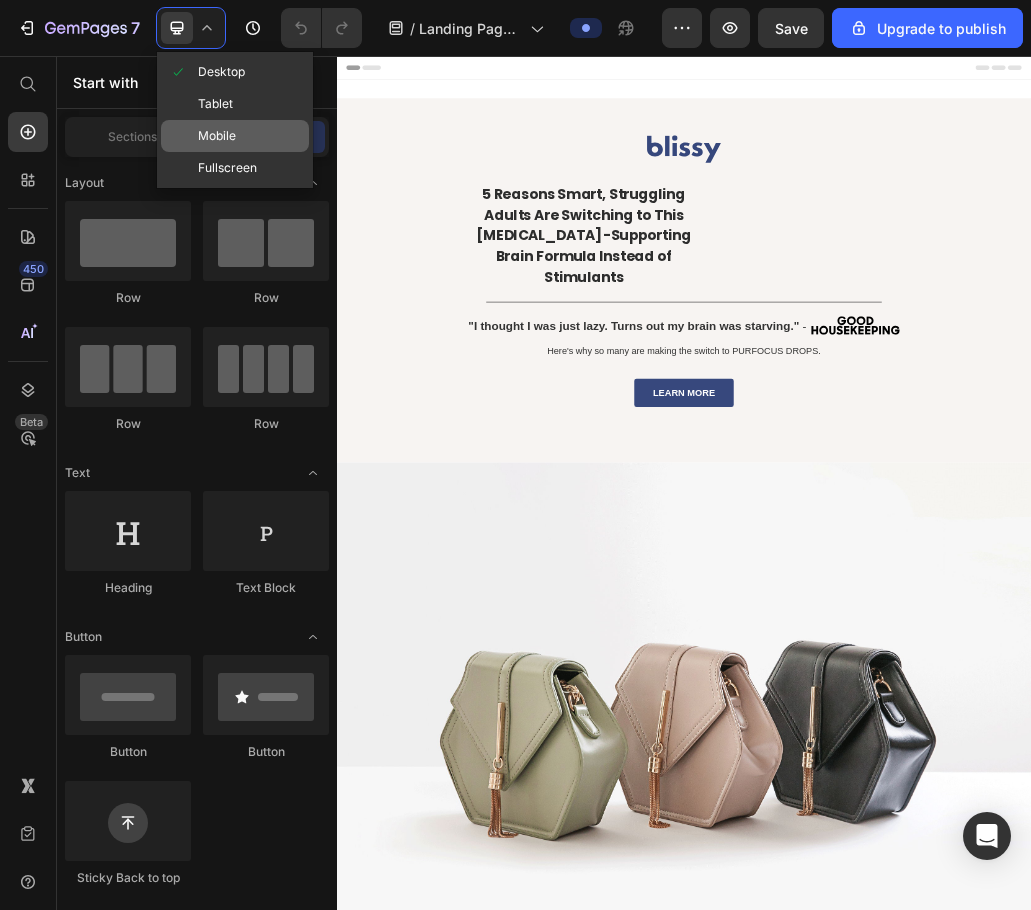 click on "Mobile" at bounding box center (217, 136) 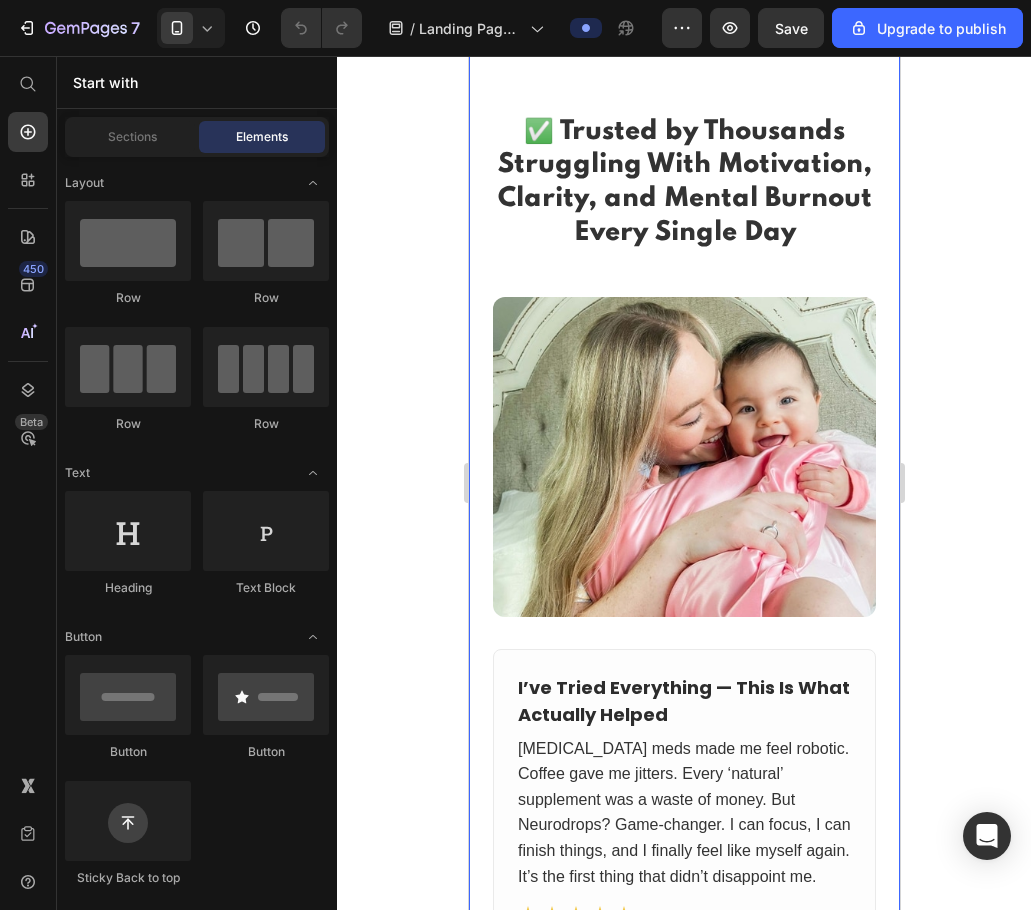 scroll, scrollTop: 4800, scrollLeft: 0, axis: vertical 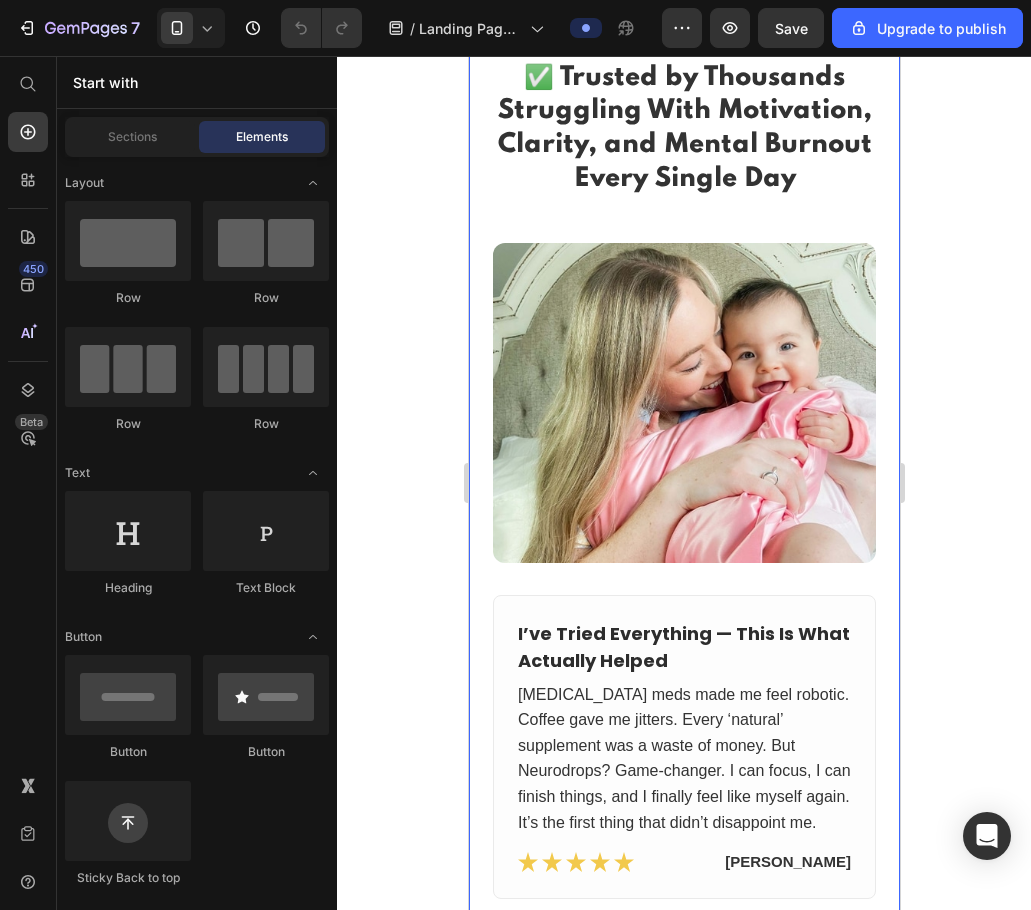 click on "✅ Trusted by Thousands Struggling With Motivation, Clarity, and Mental Burnout Every Single Day
I’ve Tried Everything — This Is What Actually Helped
ADHD meds made me feel robotic. Coffee gave me jitters. Every ‘natural’ supplement was a waste of money. But Neurodrops? Game-changer. I can focus, I can finish things, and I finally feel like myself again. It’s the first thing that didn’t disappoint me.
Belda P." at bounding box center (683, 794) 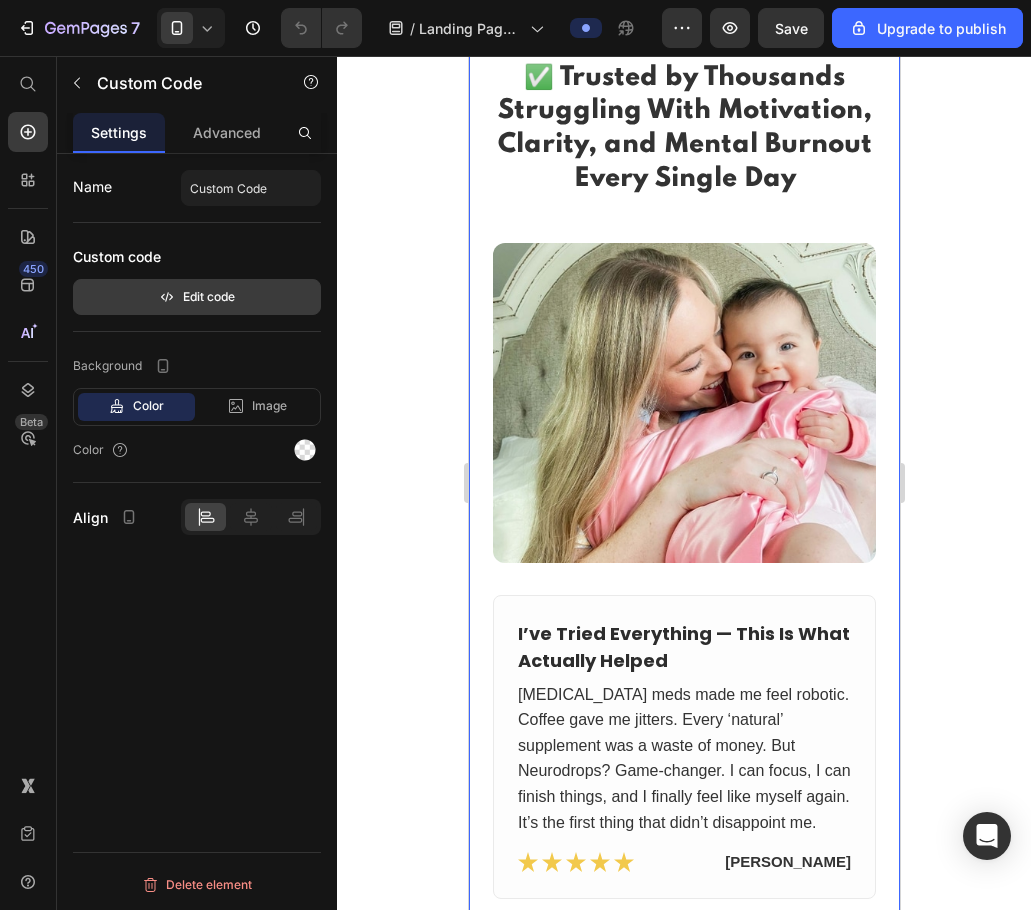 click on "Edit code" at bounding box center (197, 297) 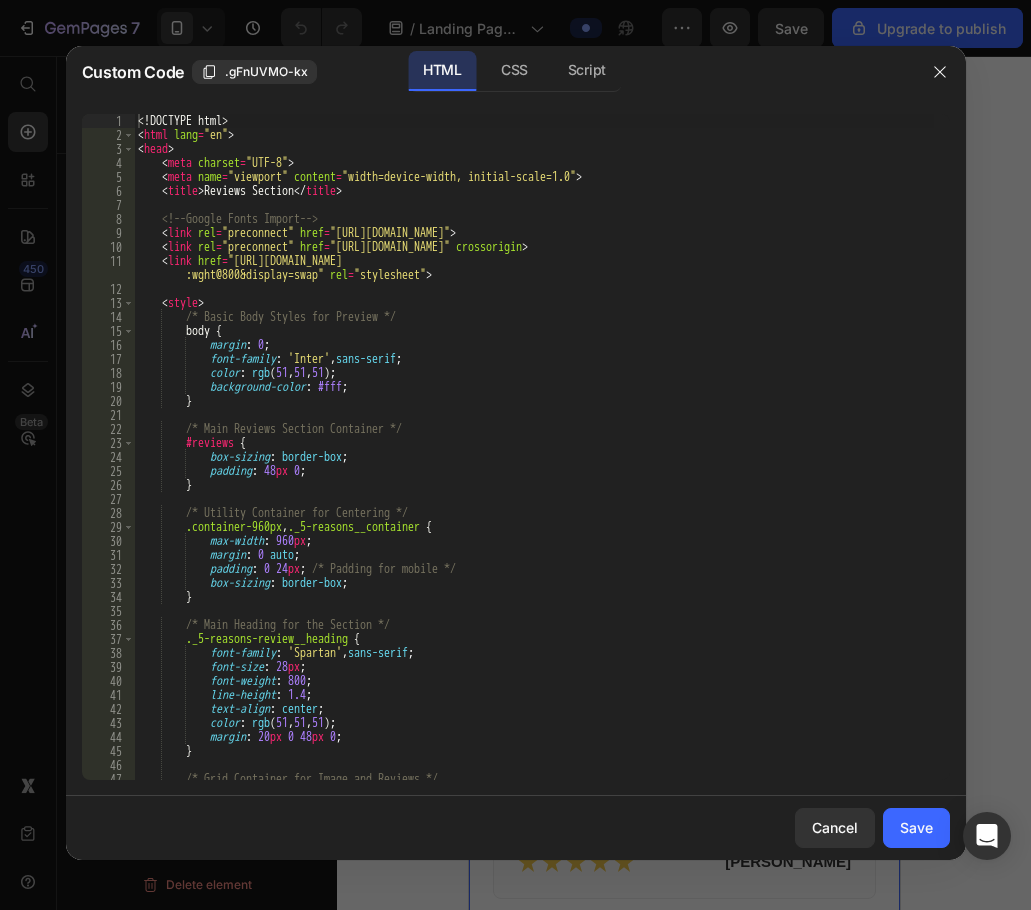 click on "<! DOCTYPE   html > < html   lang = "en" > < head >      < meta   charset = "UTF-8" >      < meta   name = "viewport"   content = "width=device-width, initial-scale=1.0" >      < title > Reviews Section </ title >      <!--  Google Fonts Import  -->      < link   rel = "preconnect"   href = "https://fonts.googleapis.com" >      < link   rel = "preconnect"   href = "https://fonts.gstatic.com"   crossorigin >      < link   href = "https://fonts.googleapis.com/css2?family=Inter:wght@400&family=Poppins:wght@700&family=Spartan          :wght@800&display=swap"   rel = "stylesheet" >           < style >           /* Basic Body Styles for Preview */           body   {                margin :   0 ;                font-family :   ' Inter ' ,  sans-serif ;                color :   rgb ( 51 ,  51 ,  51 ) ;                background-color :   #fff ;           }           /* Main Reviews Section Container */           #reviews   {                box-sizing :   border-box ;                padding :   48 px   0 ; }" at bounding box center (534, 461) 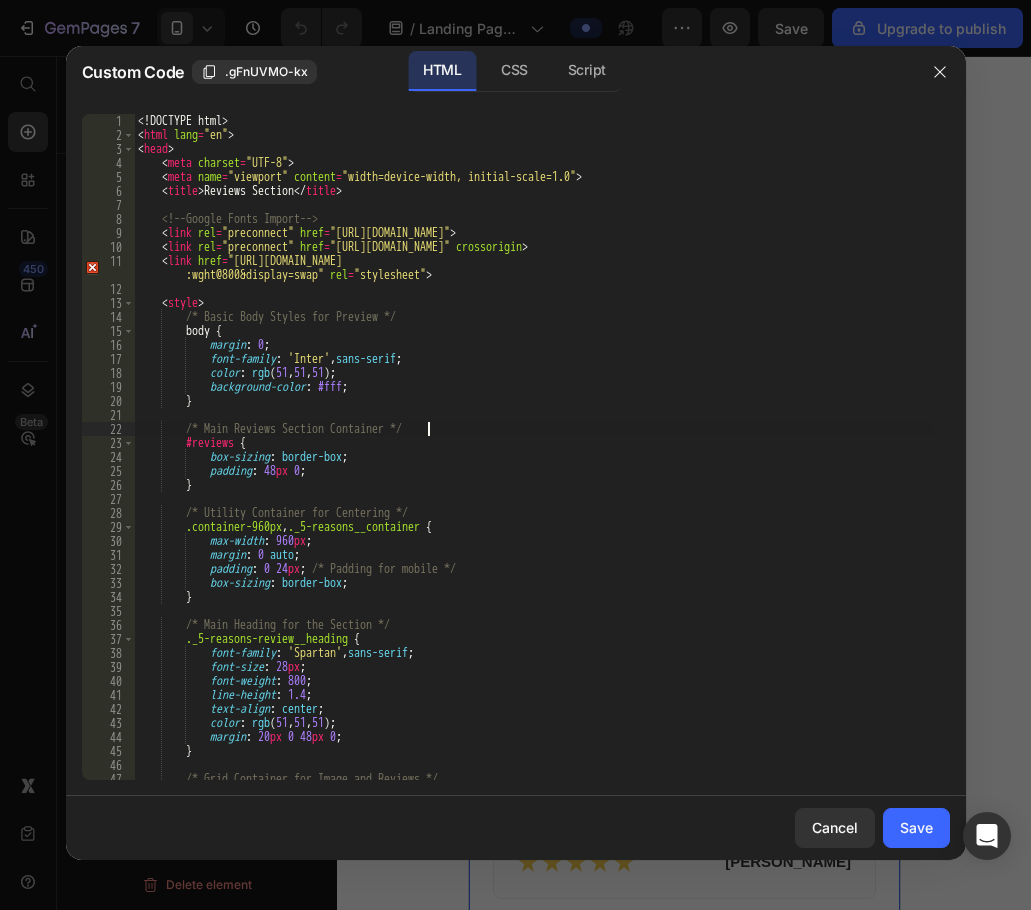 type on "</body>
</html>" 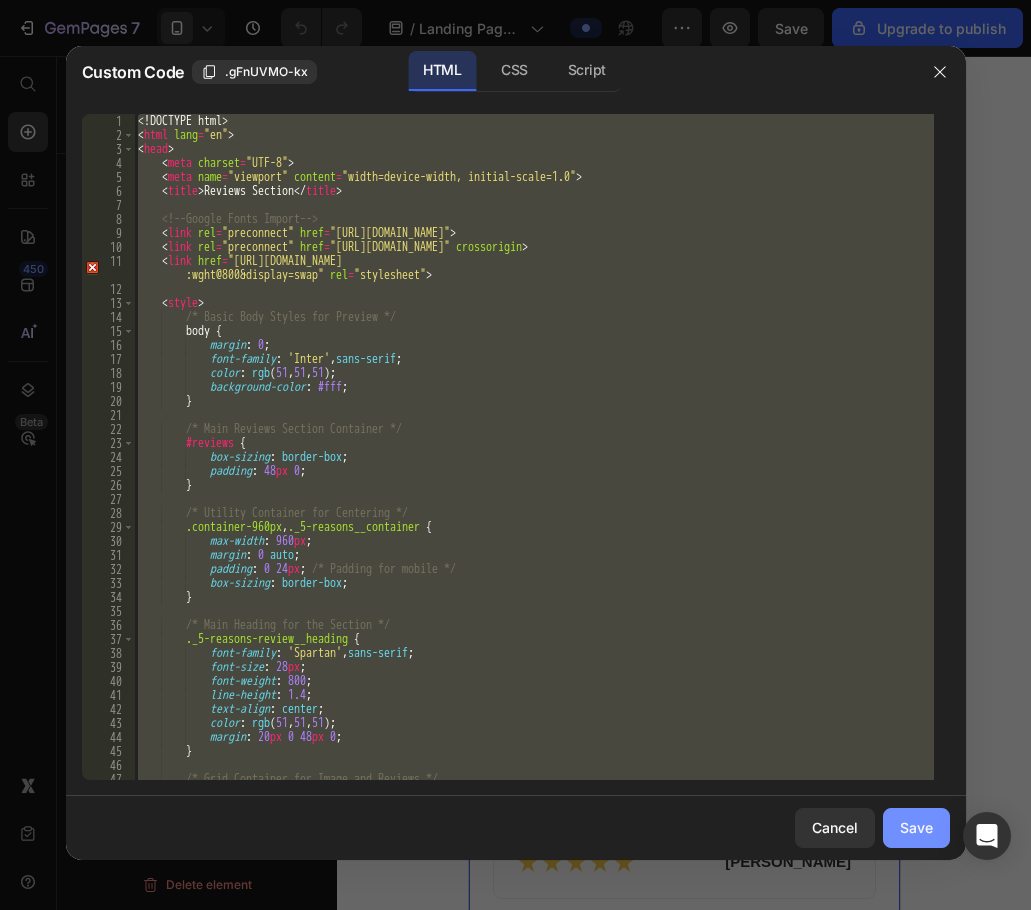 click on "Save" at bounding box center [916, 827] 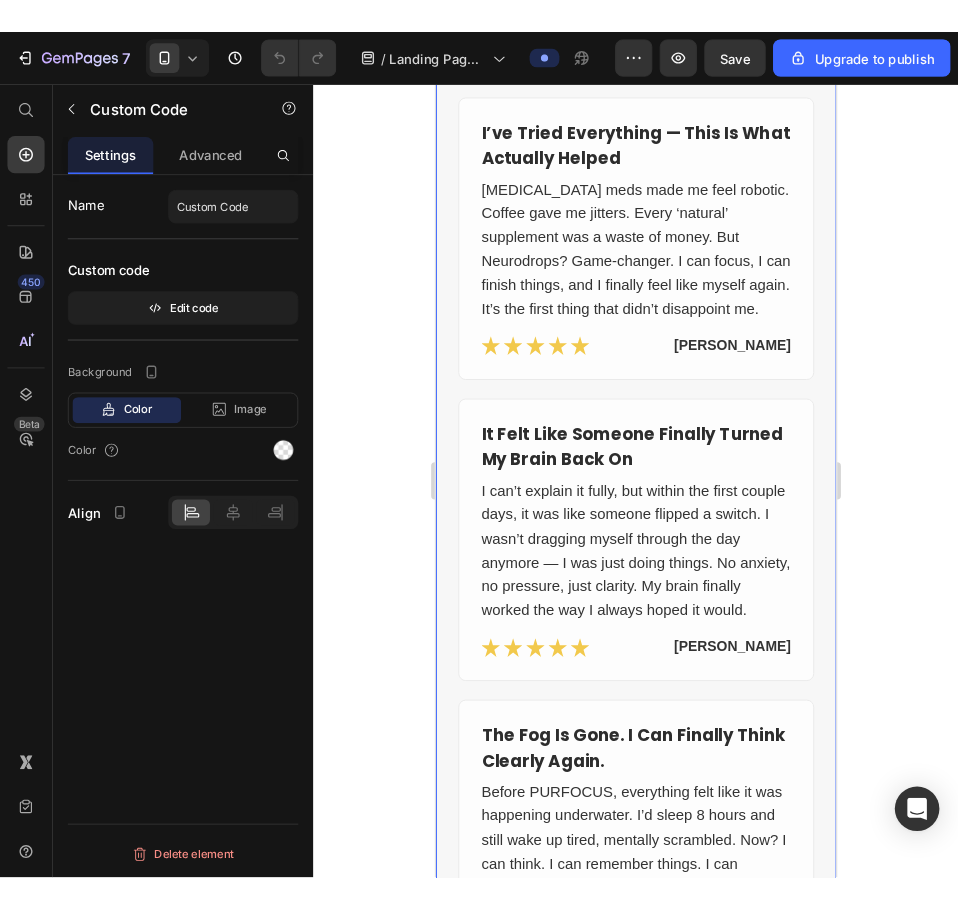 scroll, scrollTop: 4669, scrollLeft: 0, axis: vertical 